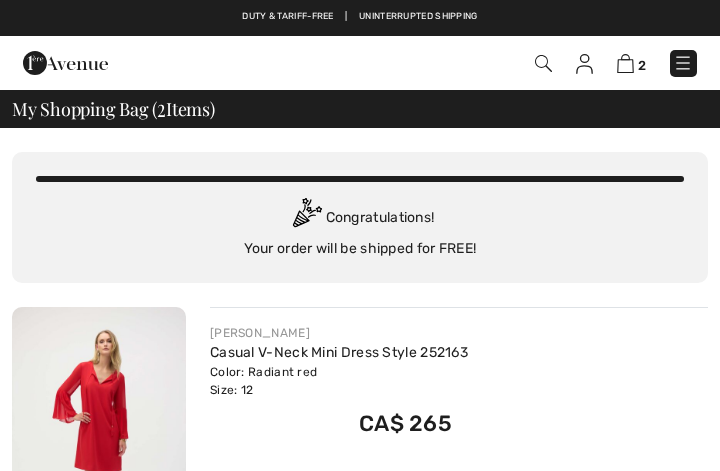 scroll, scrollTop: 0, scrollLeft: 0, axis: both 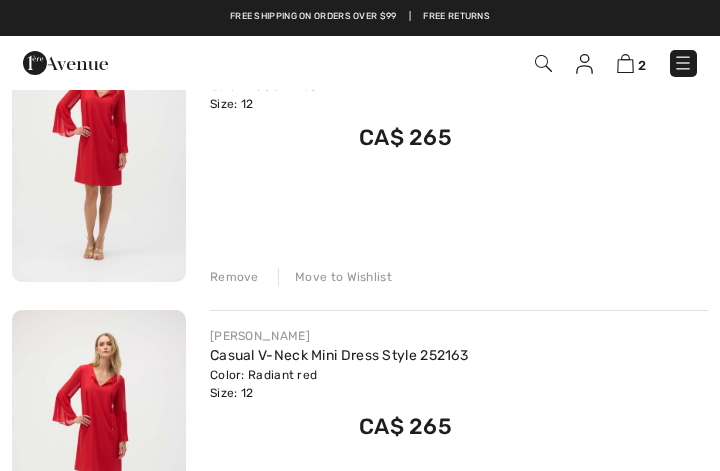 click on "Remove" at bounding box center [234, 277] 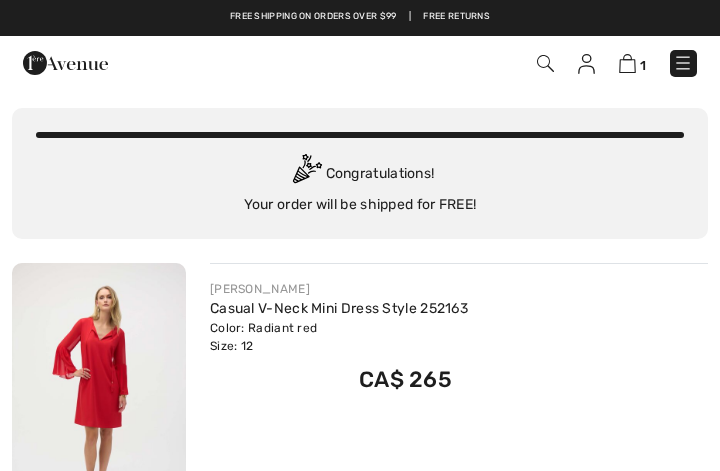 scroll, scrollTop: 0, scrollLeft: 0, axis: both 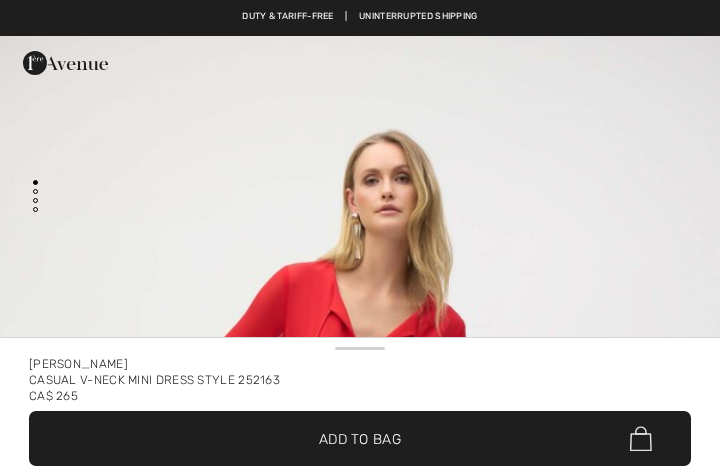 checkbox on "true" 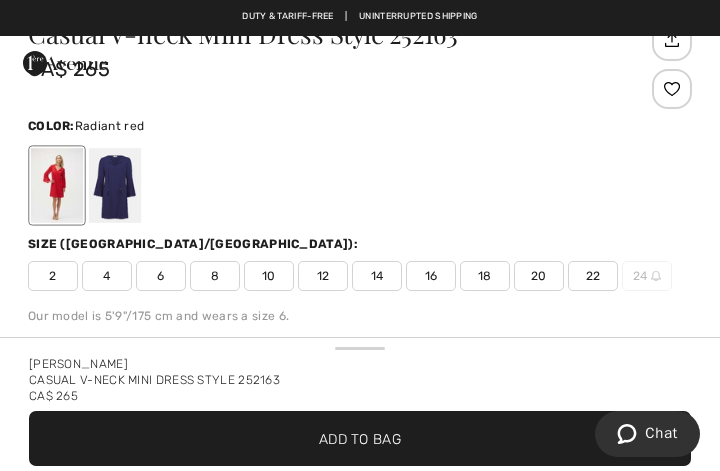 scroll, scrollTop: 426, scrollLeft: 0, axis: vertical 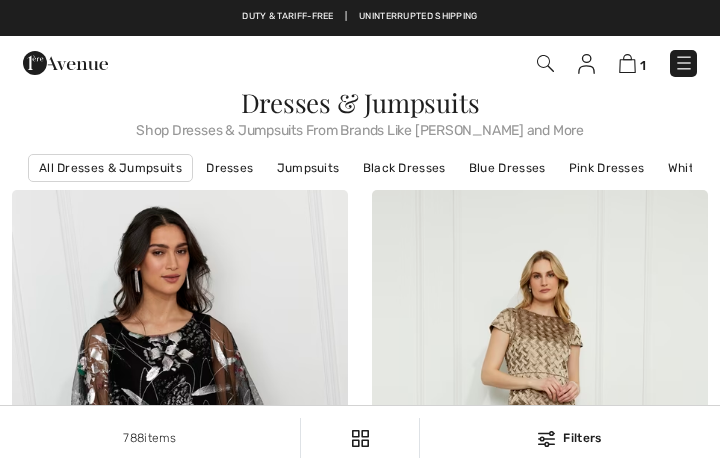 checkbox on "true" 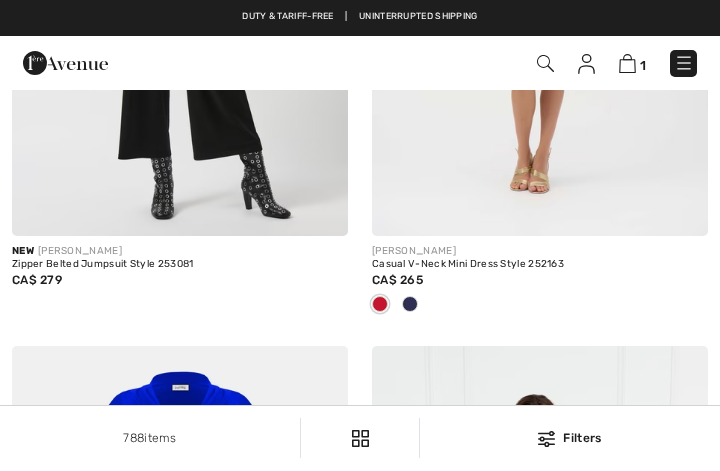 scroll, scrollTop: 0, scrollLeft: 0, axis: both 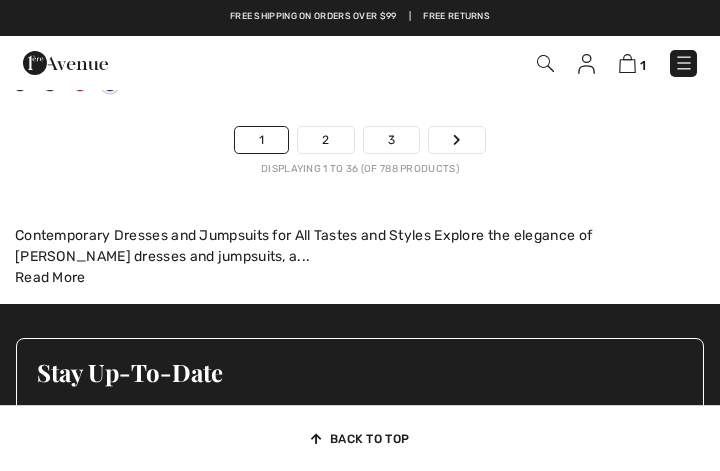 click on "Stay Up-To-Date
Latest News
Deals And Promotions
Contests" at bounding box center [360, 424] 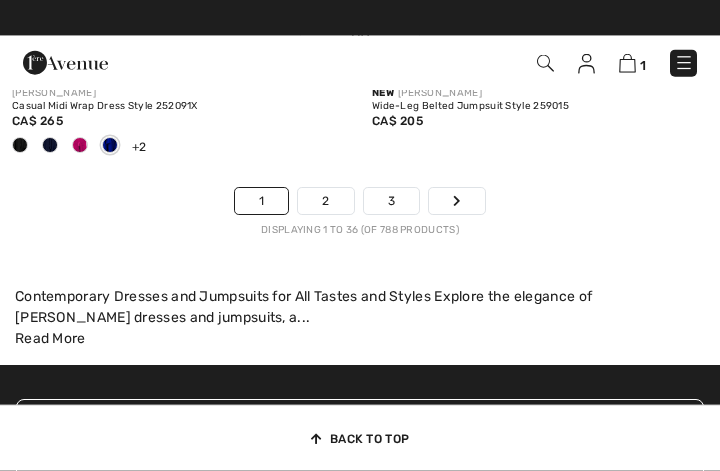 scroll, scrollTop: 11071, scrollLeft: 0, axis: vertical 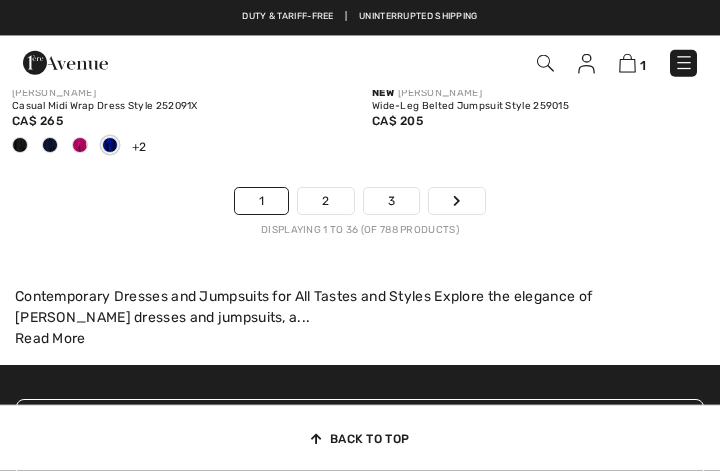 click on "2" at bounding box center [325, 201] 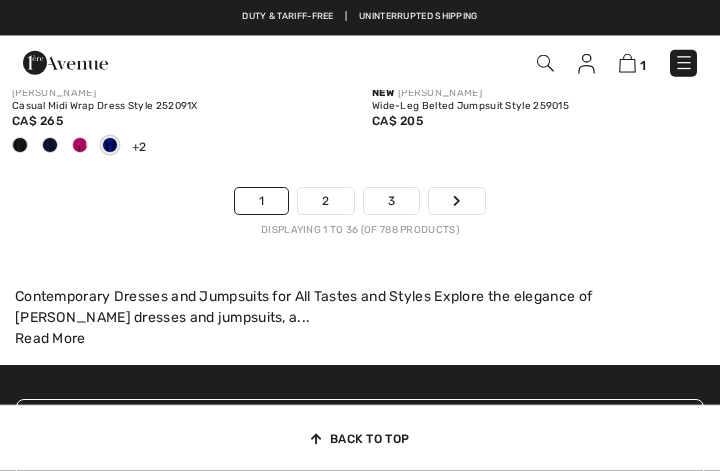 click on "2" at bounding box center [325, 201] 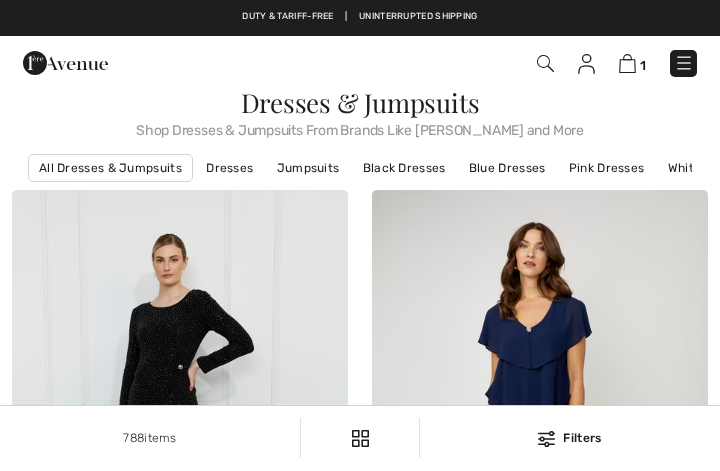 checkbox on "true" 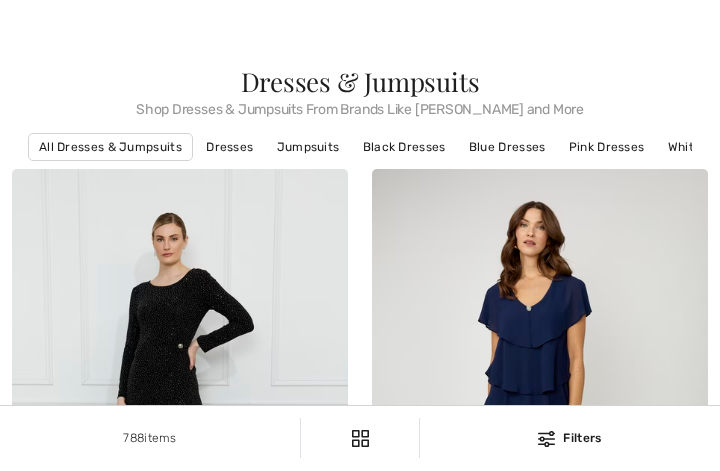 scroll, scrollTop: 0, scrollLeft: 0, axis: both 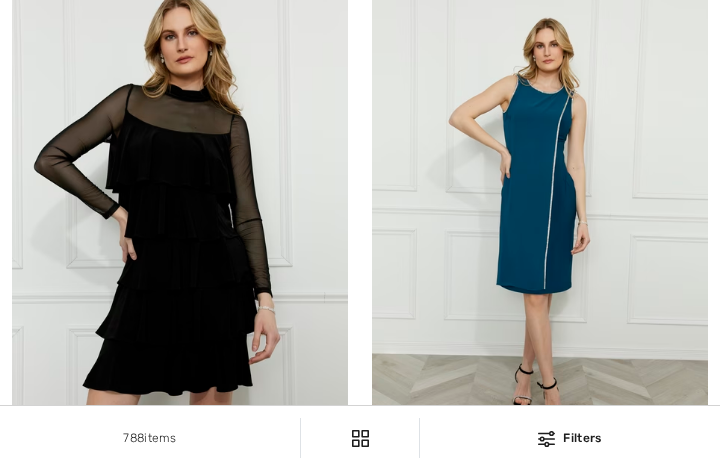 click on "FRANK LYMAN
Knee-Length Sheath Dress Style 259011
CA$ 245" at bounding box center [540, 278] 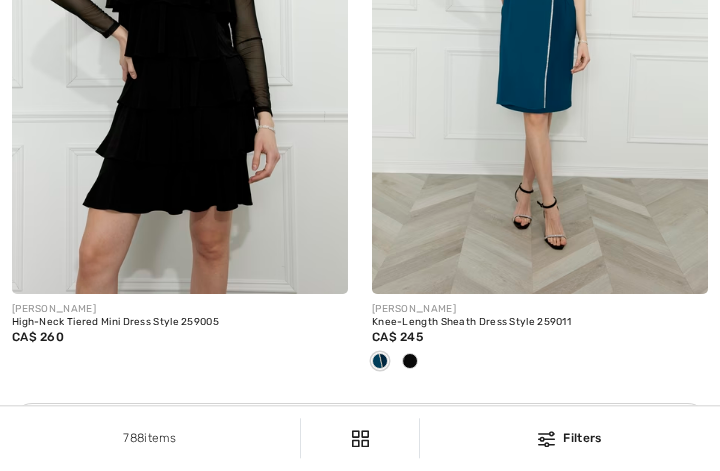 scroll, scrollTop: 3339, scrollLeft: 0, axis: vertical 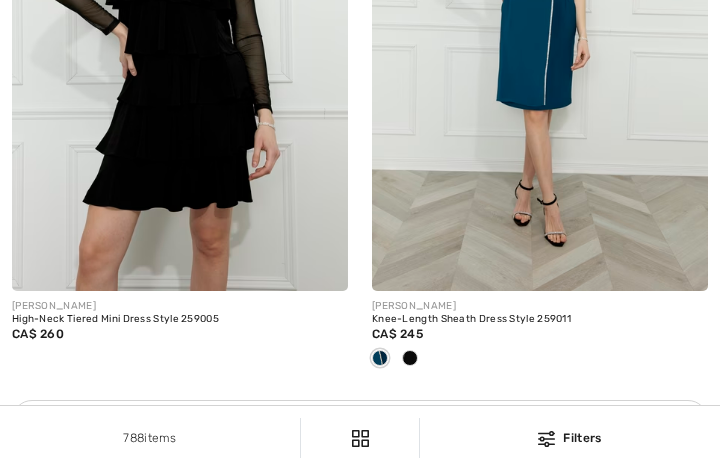 click on "FRANK LYMAN
Knee-Length Sheath Dress Style 259011
CA$ 245" at bounding box center [540, 94] 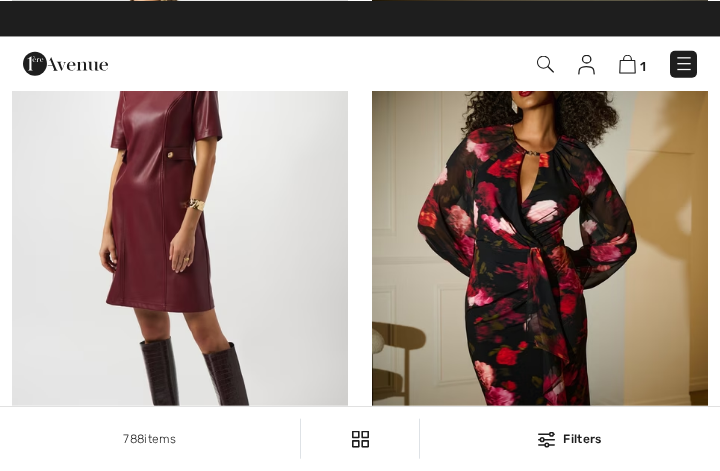 scroll, scrollTop: 4457, scrollLeft: 0, axis: vertical 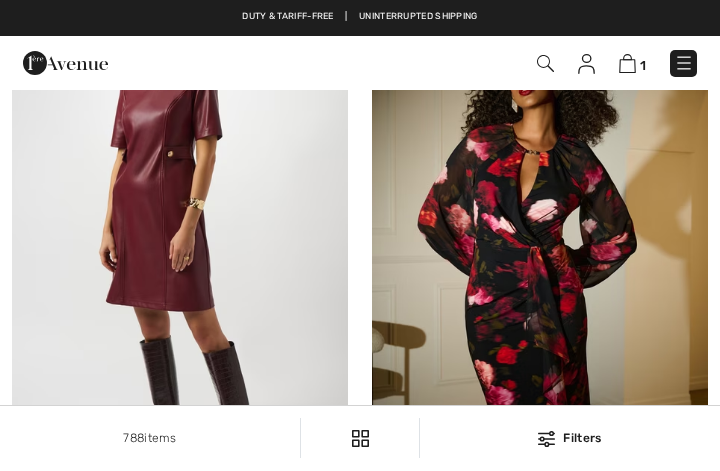 click at bounding box center [540, 243] 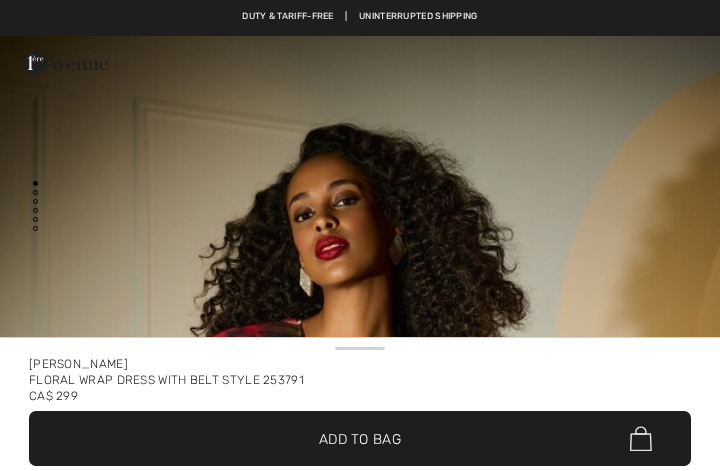 scroll, scrollTop: 0, scrollLeft: 0, axis: both 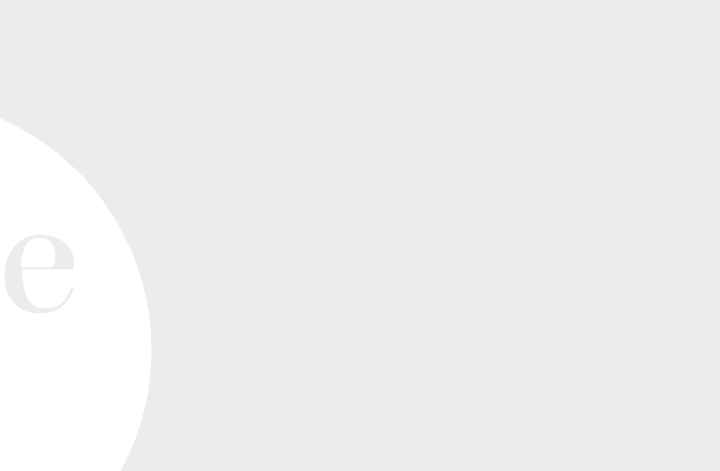 click on "Your browser does not support the video tag." at bounding box center [360, -122] 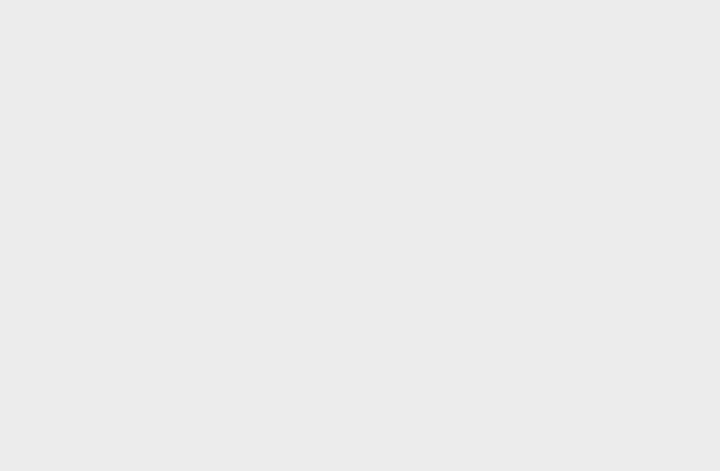 click on "We value your privacy We use cookies to enhance your browsing experience, serve personalized ads or content, and analyze our traffic. By clicking "Accept All", you consent to our use of cookies.   Privacy Policy Customize    Accept All   Customize Consent Preferences   We use cookies to help you navigate efficiently and perform certain functions. You will find detailed information about all cookies under each consent category below. The cookies that are categorized as "Necessary" are stored on your browser as they are essential for enabling the basic functionalities of the site. ...  Show more Necessary Always Active Necessary cookies are required to enable the basic features of this site, such as providing secure log-in or adjusting your consent preferences. These cookies do not store any personally identifiable data. Cookie _bamls_usid Duration 1 year Description Description is currently not available. Cookie PHPSESSID Duration session Description Cookie __cfruid Duration session Description Cookie IDE" at bounding box center [360, 235] 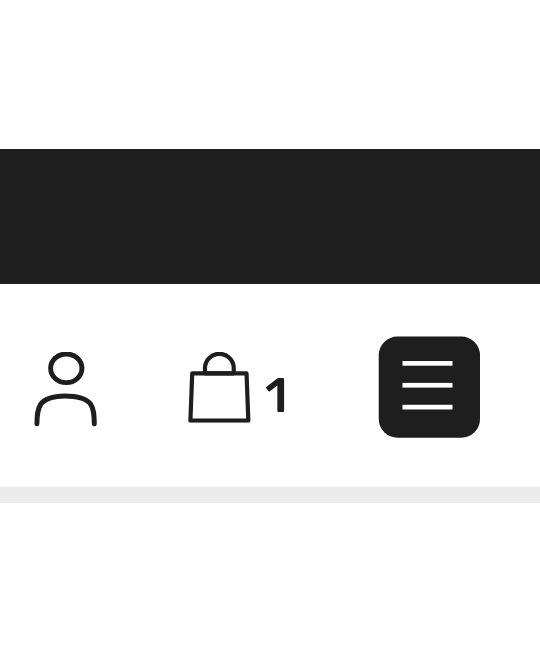 scroll, scrollTop: 0, scrollLeft: 0, axis: both 